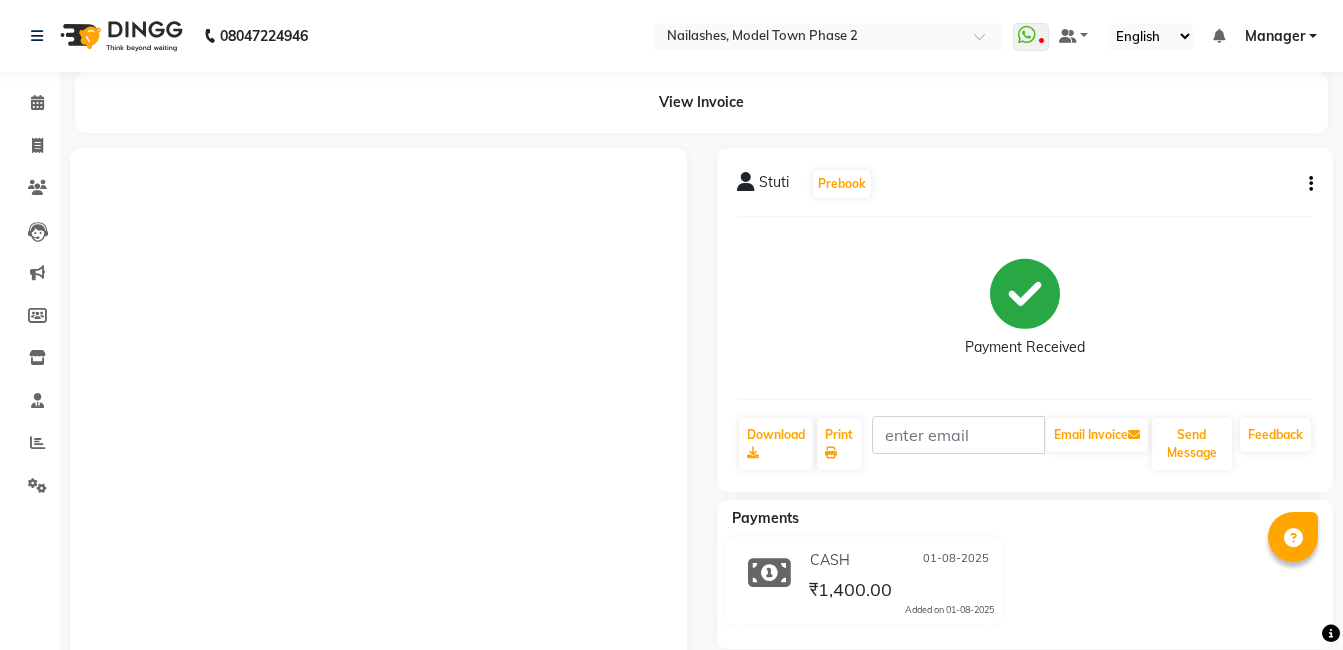 scroll, scrollTop: 0, scrollLeft: 0, axis: both 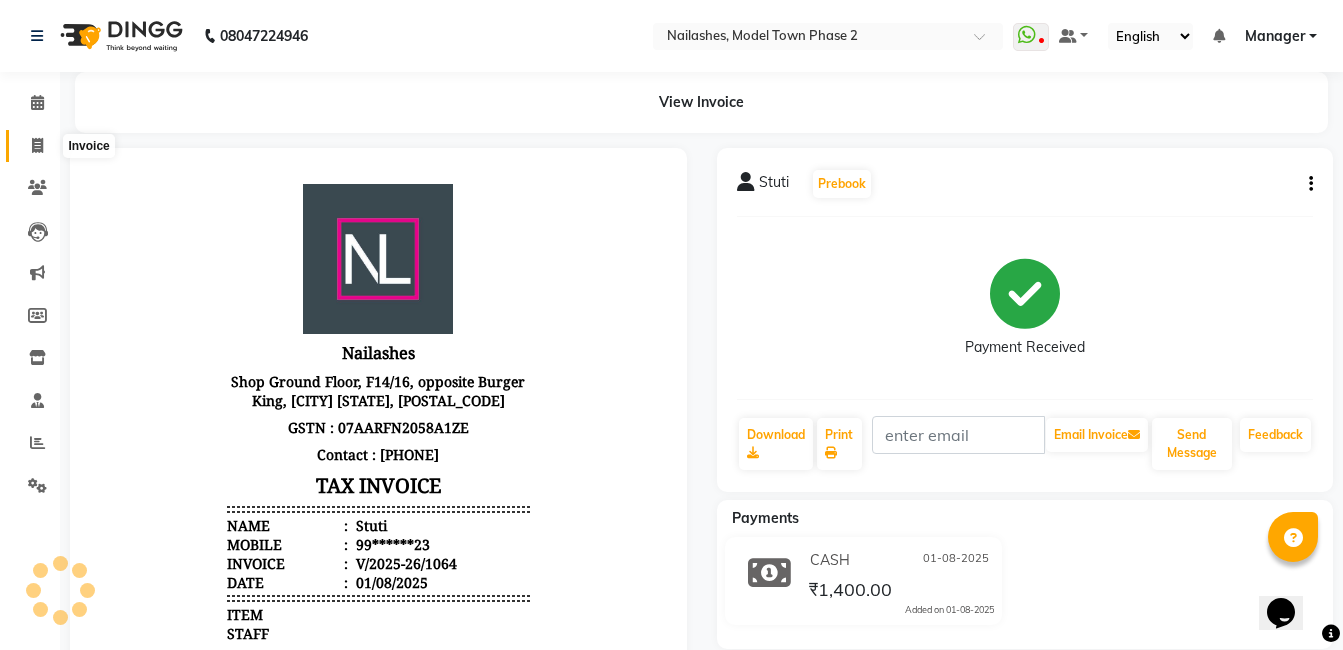 click 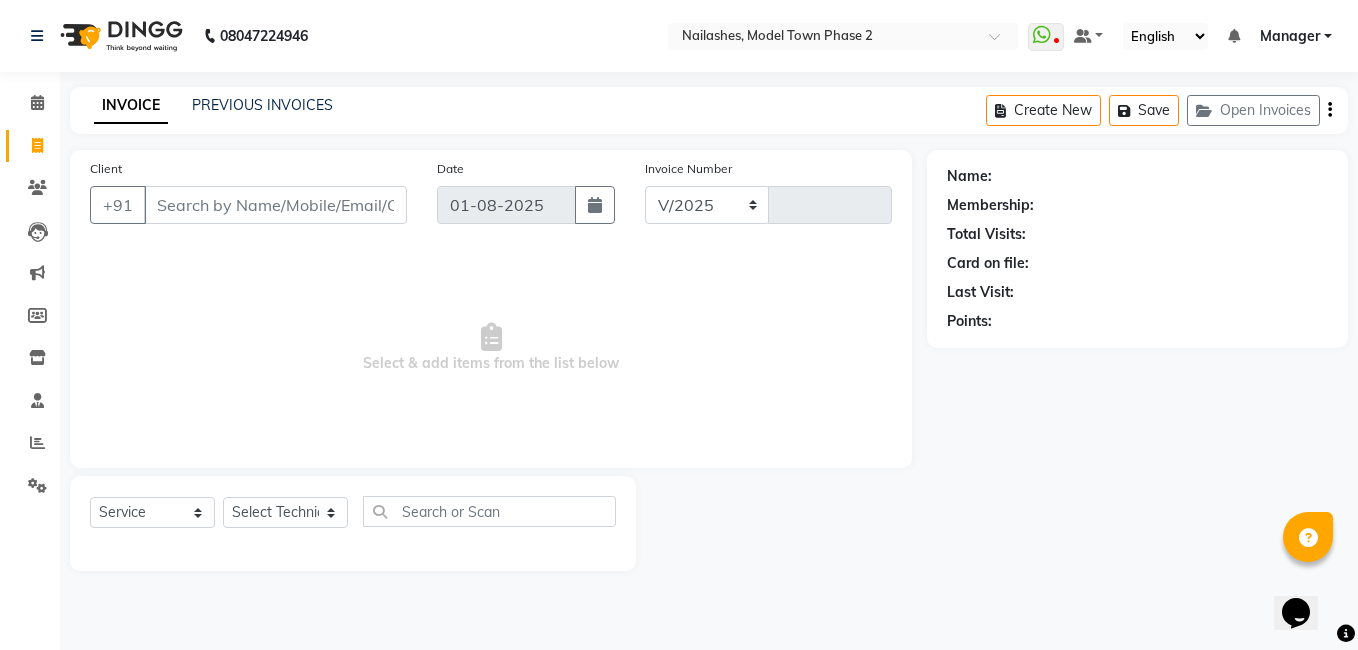 select on "3840" 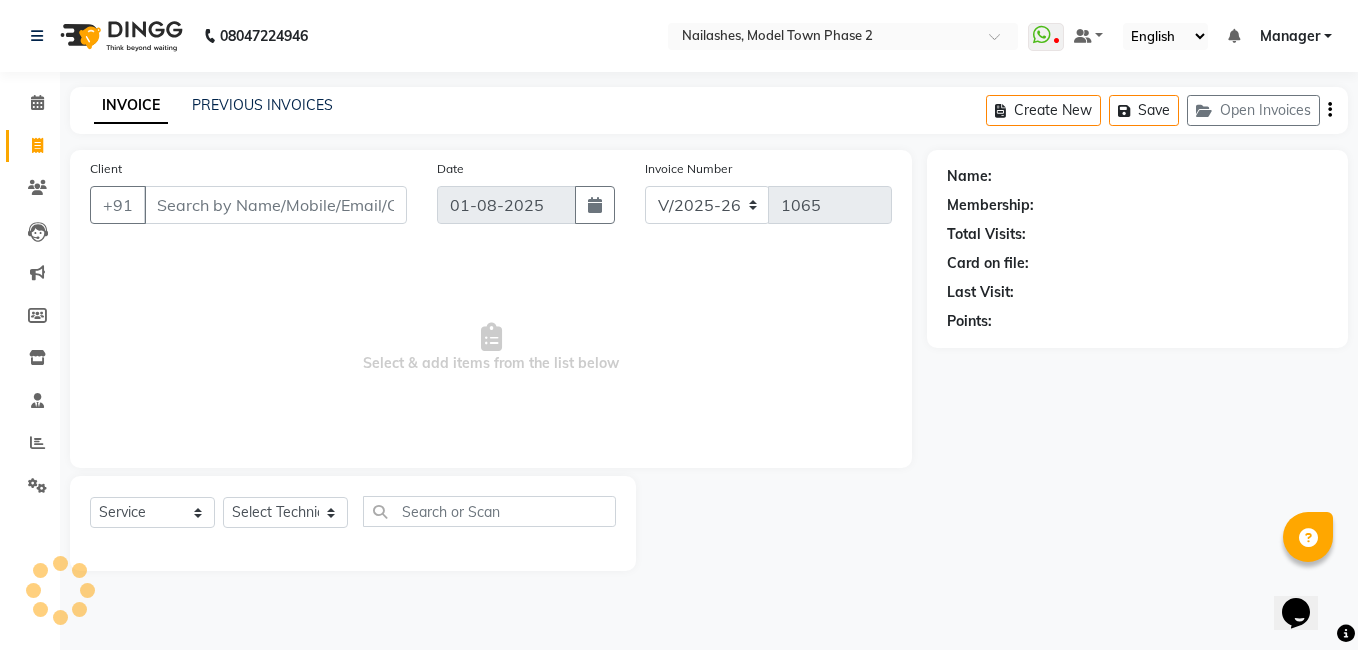 click on "Client" at bounding box center [275, 205] 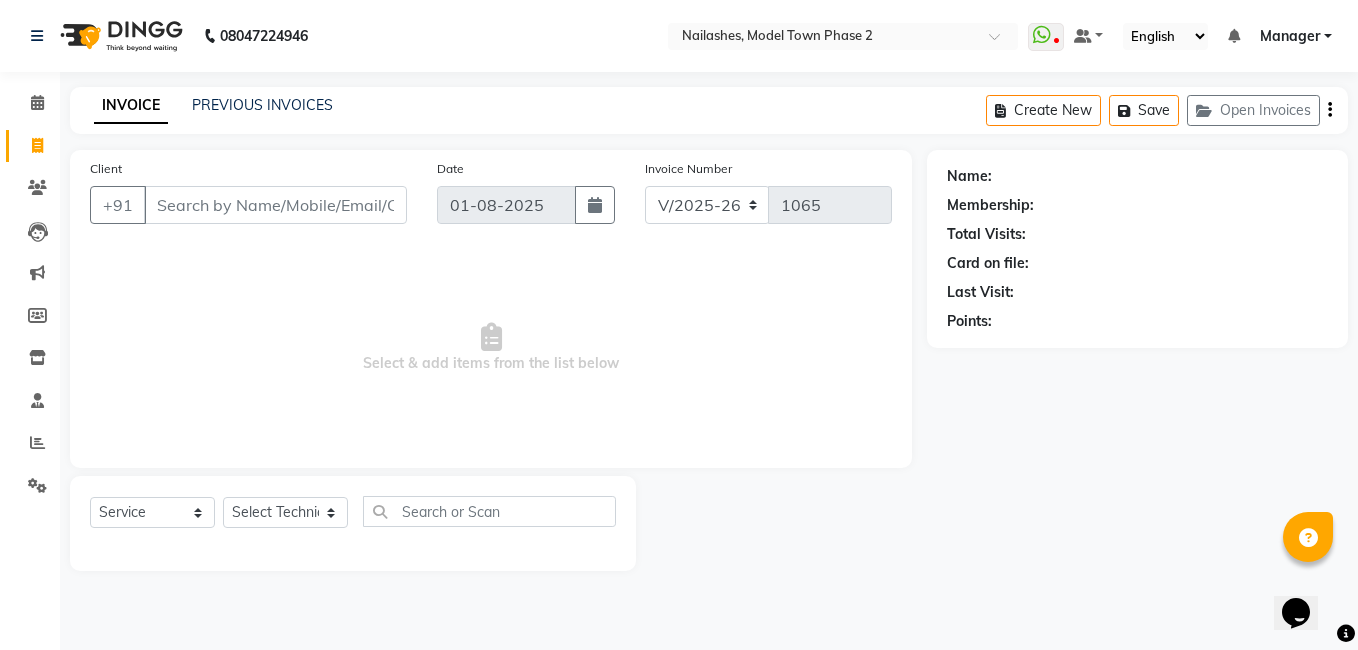 click on "Client" at bounding box center (275, 205) 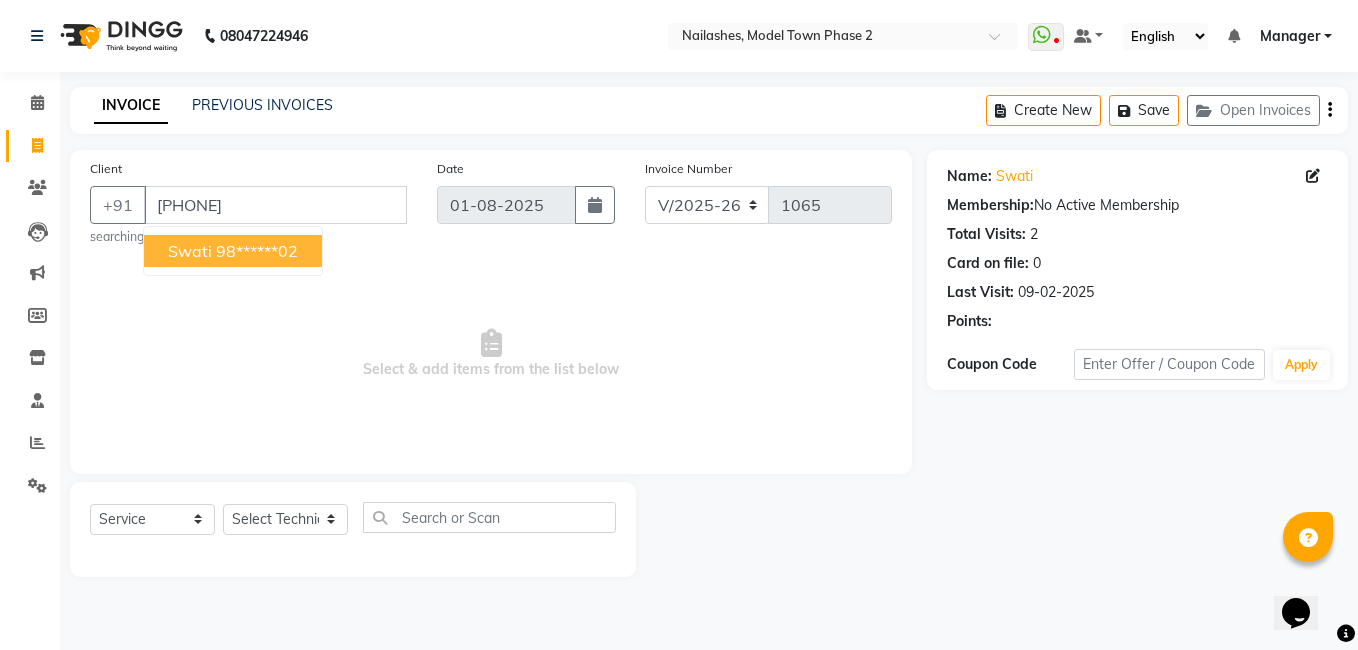 click on "swati" at bounding box center [190, 251] 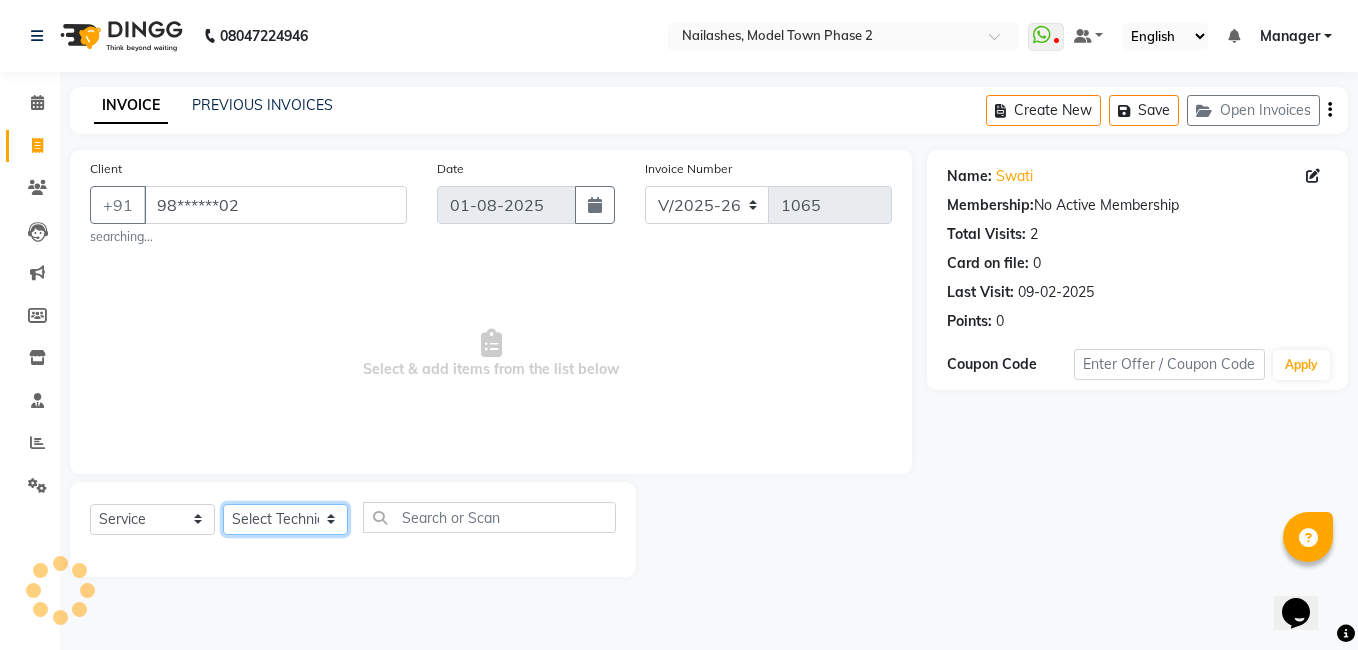 click on "Select Technician [NAME] [NAME] [NAME] Manager [NAME] [NAME] [NAME] [NAME] [NAME]" 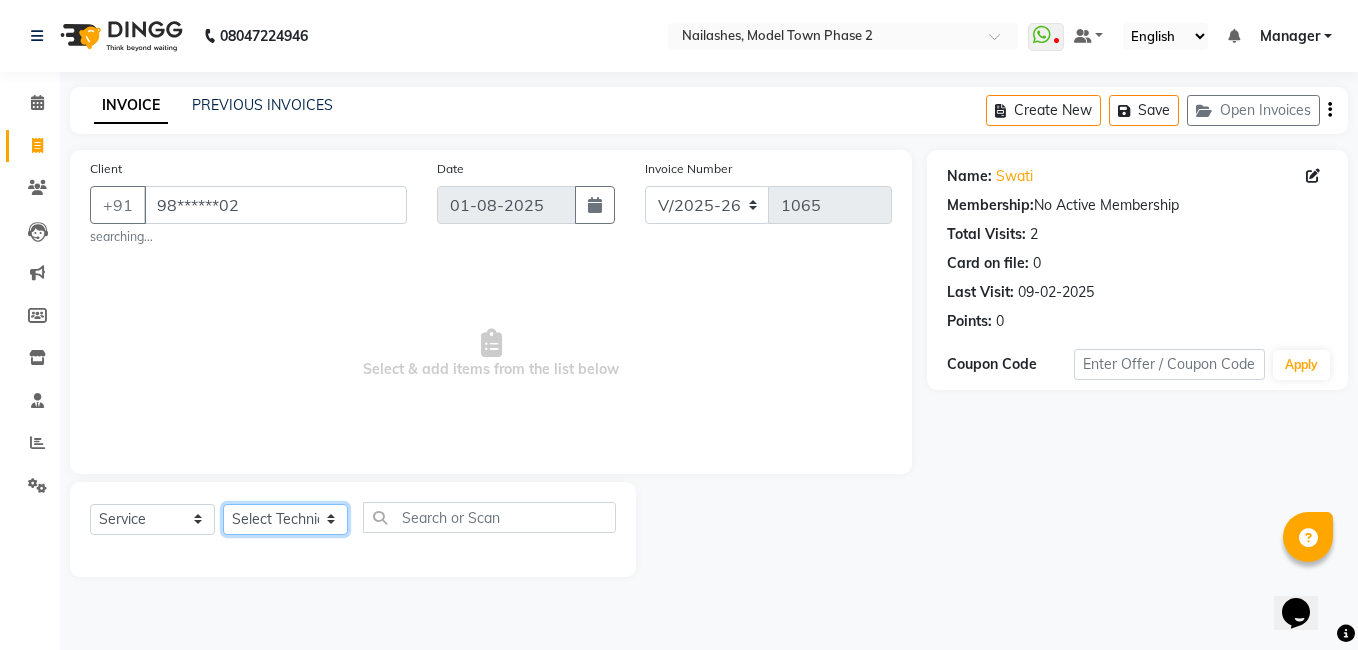 click on "Select Technician [NAME] [NAME] [NAME] Manager [NAME] [NAME] [NAME] [NAME] [NAME]" 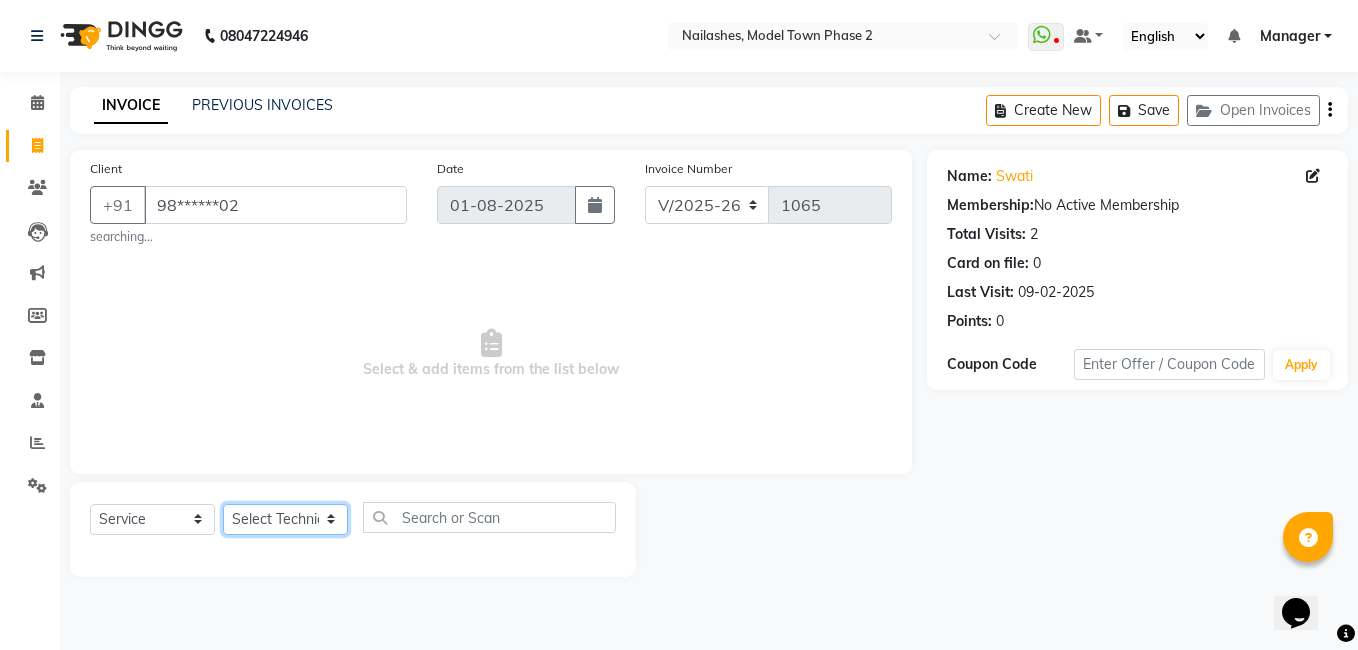 select on "85506" 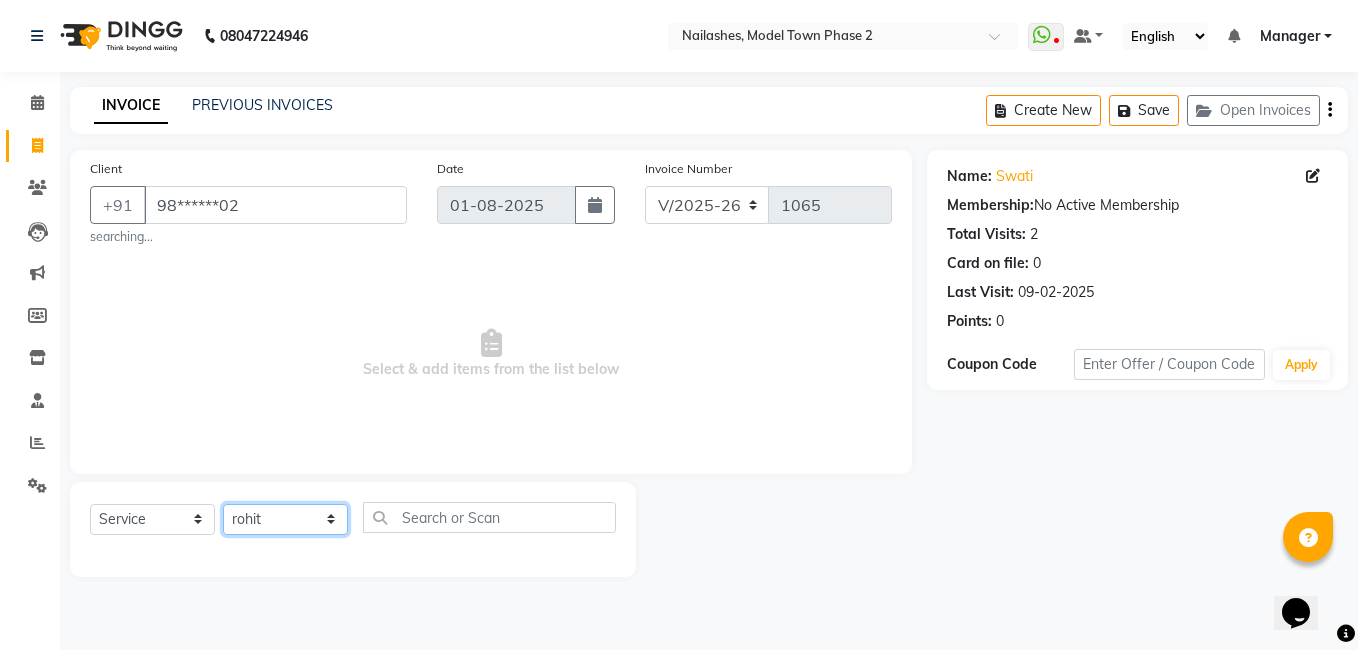 click on "Select Technician [NAME] [NAME] [NAME] Manager [NAME] [NAME] [NAME] [NAME] [NAME]" 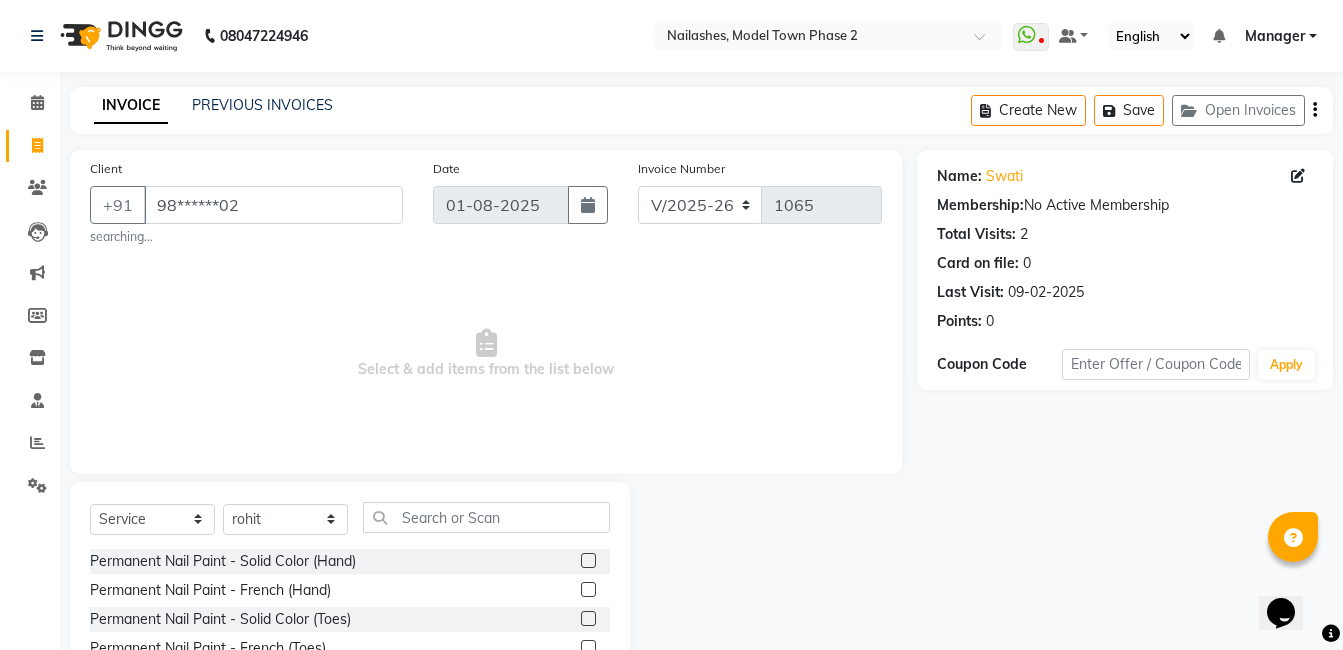 click on "Select  Service  Product  Membership  Package Voucher Prepaid Gift Card  Select Technician [NAME] [NAME] [NAME] Manager [NAME] [NAME] [NAME] [NAME] [NAME] Permanent Nail Paint - Solid Color (Hand)  Permanent Nail Paint - French (Hand)  Permanent Nail Paint - Solid Color (Toes)  Permanent Nail Paint - French (Toes)  Oil product  Restoration - Gel (Hand)  Restoration - Tip Replacement (Hand)  Restoration - Touch -up (Hand)  Restoration - Gel Color Changes (Hand)  Restoration - Removal of Extension (Hand)  Restoration - Removal of Nail Paint (Hand)  Restoration - Gel (Toes)  Restoration - Tip Replacement (Toes)  Restoration - Touch -up (Toes)  Restoration - Gel Color Changes (Toes)  Restoration - Removal of Extension (Toes)  Restoration - Removal of Nail Paint (Toes)  Pedicure - Classic  Pedicure - Deluxe  Pedicure - Premium  Pedicure - Platinum  Manicure  - Classic  Manicure  - Deluxe  Manicure  - Premium  Eyelash Refil - Classic  Eyelash Refil - Hybrid  Eyelash Refil - Volume  Eyelash Refil - Mega Volume" 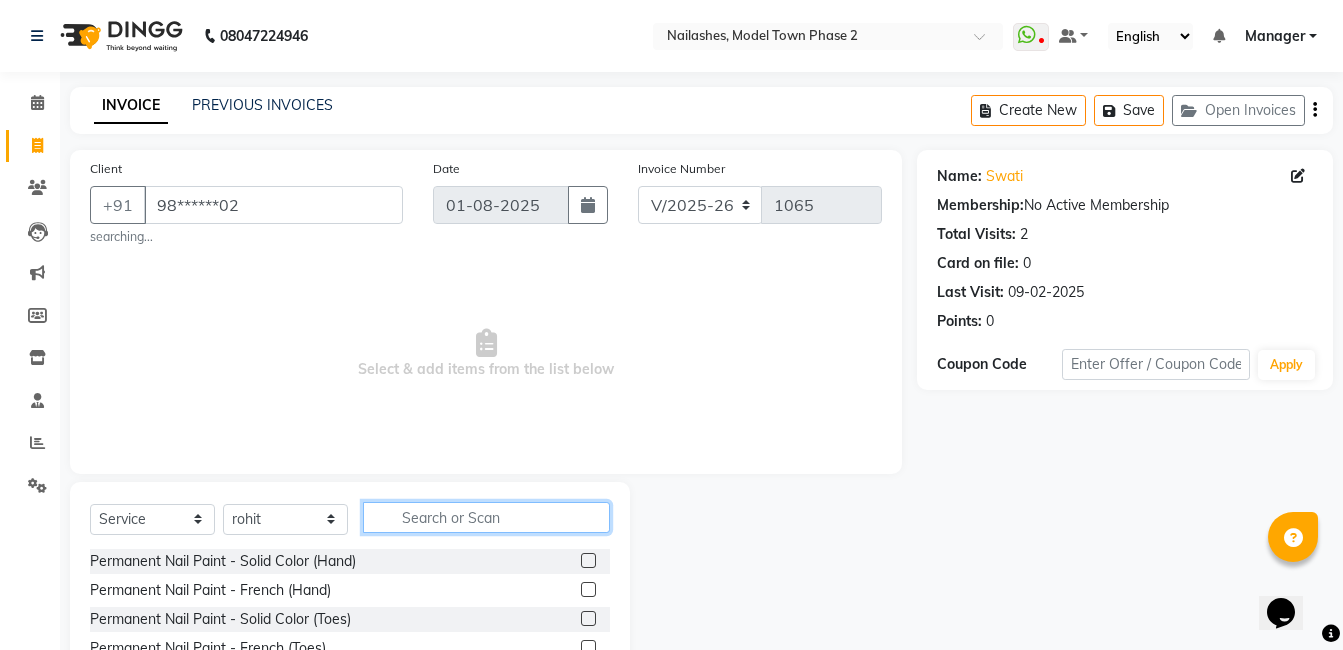 click 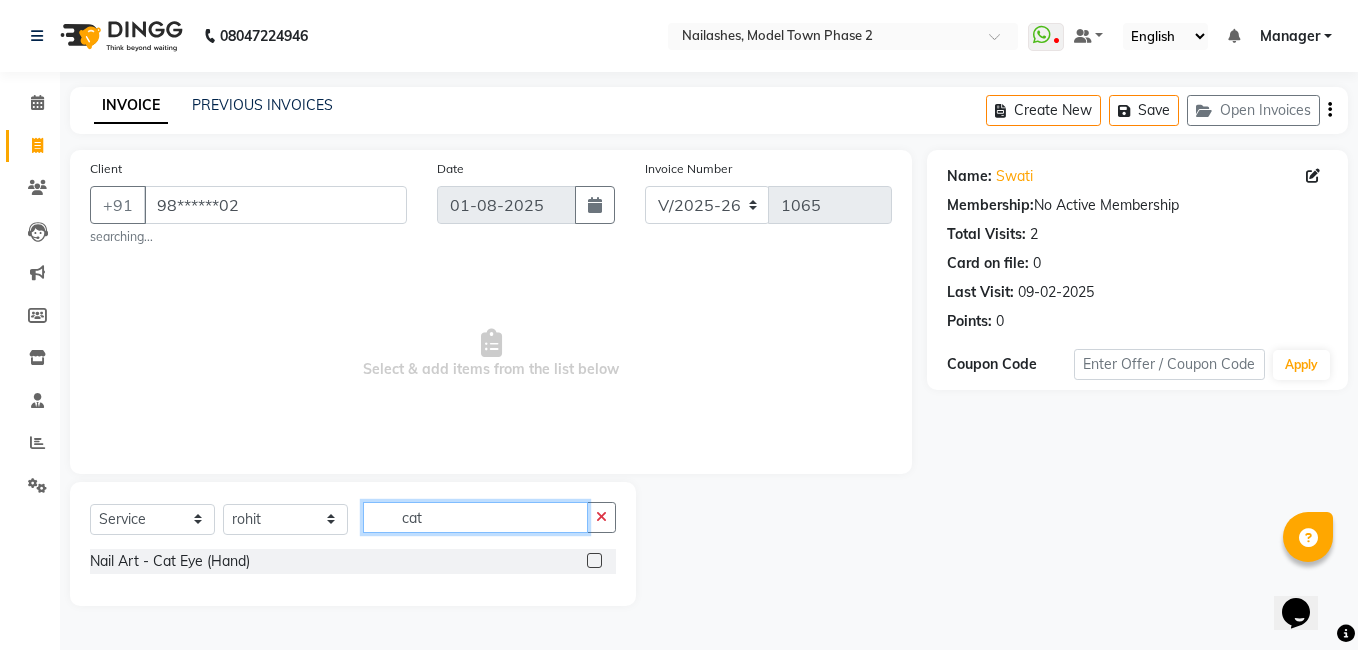 type on "cat" 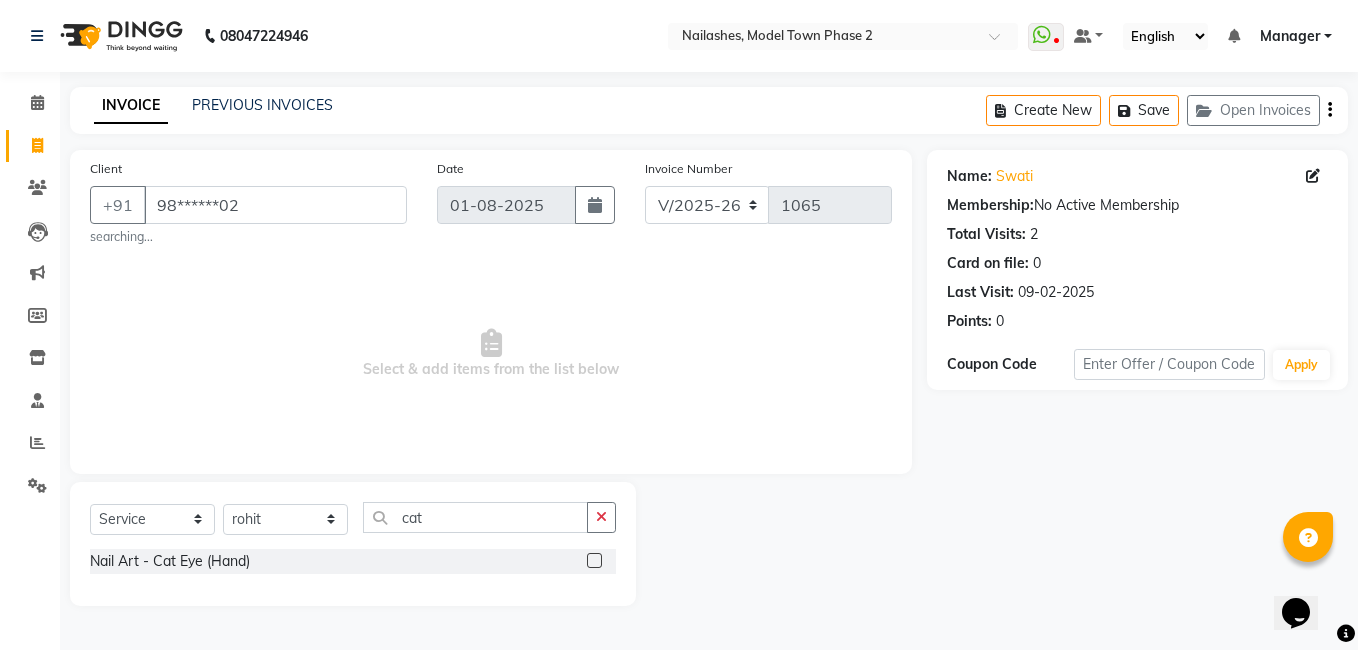 click 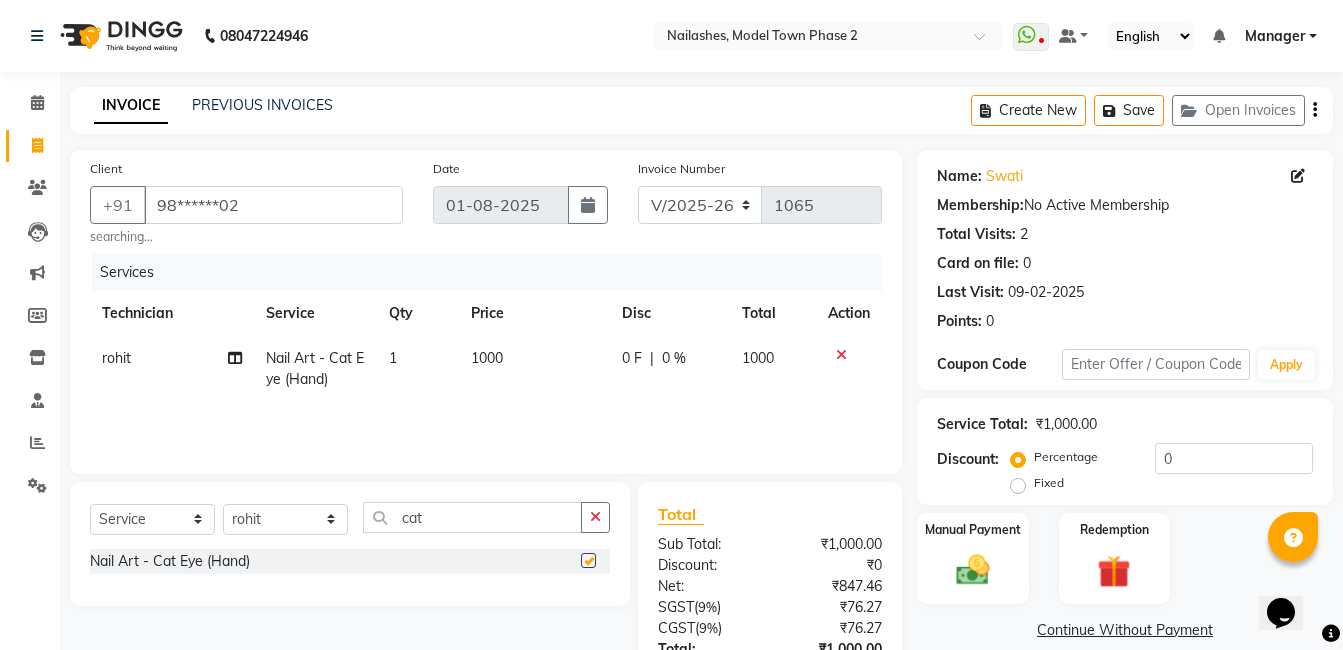 checkbox on "false" 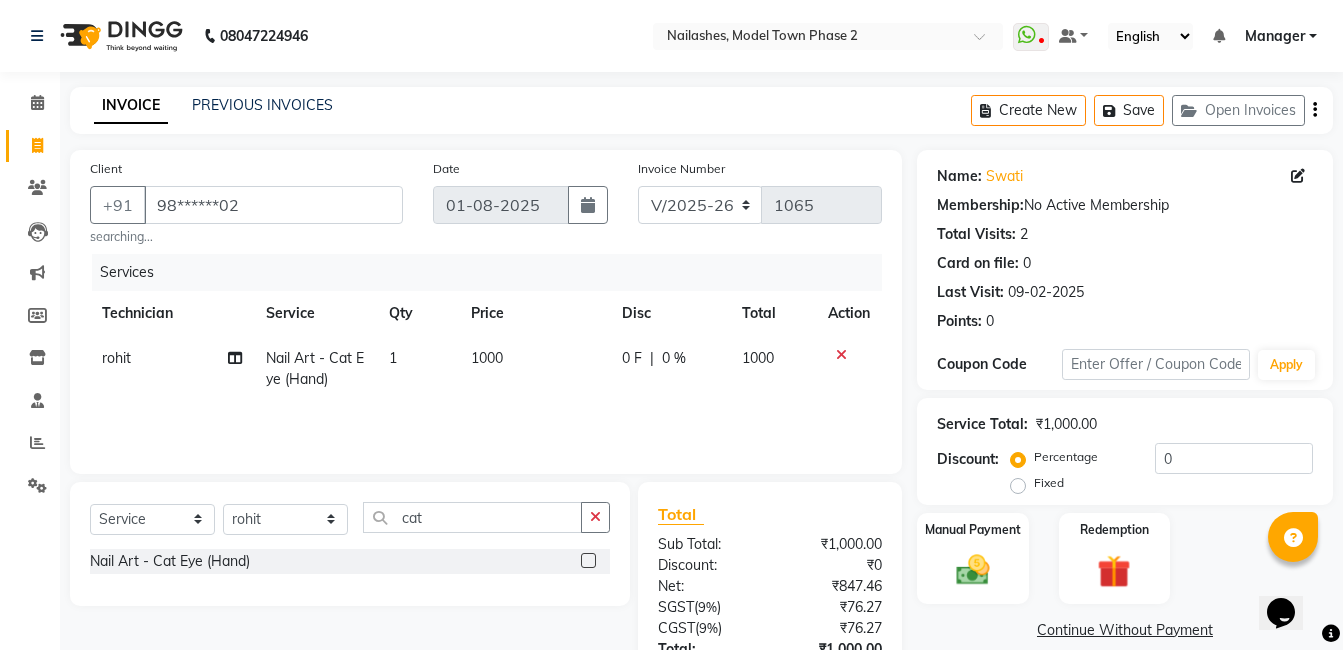 click on "1000" 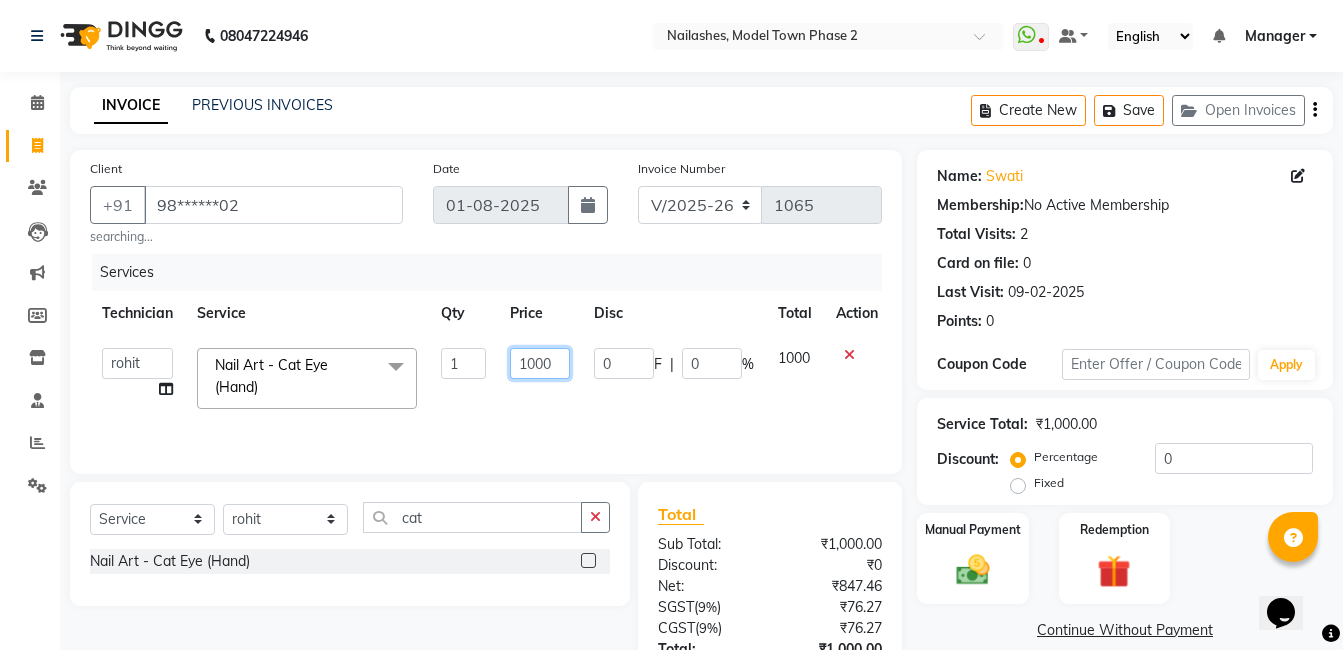 click on "1000" 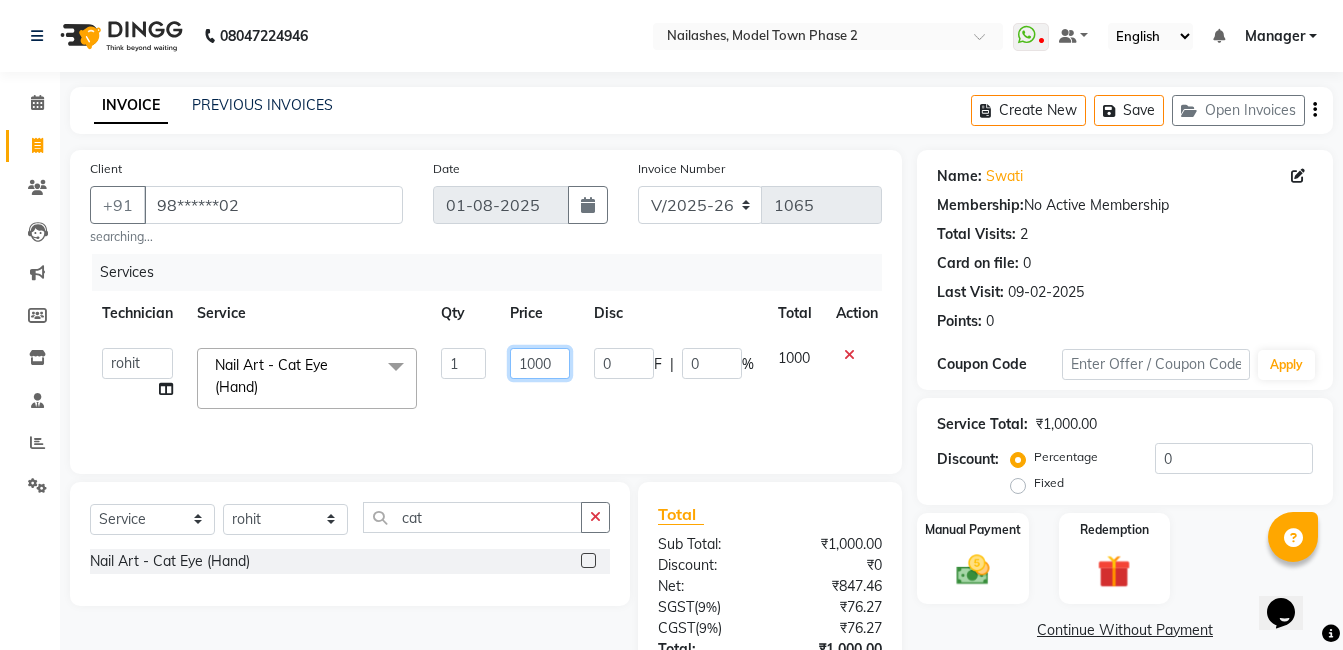 click on "1000" 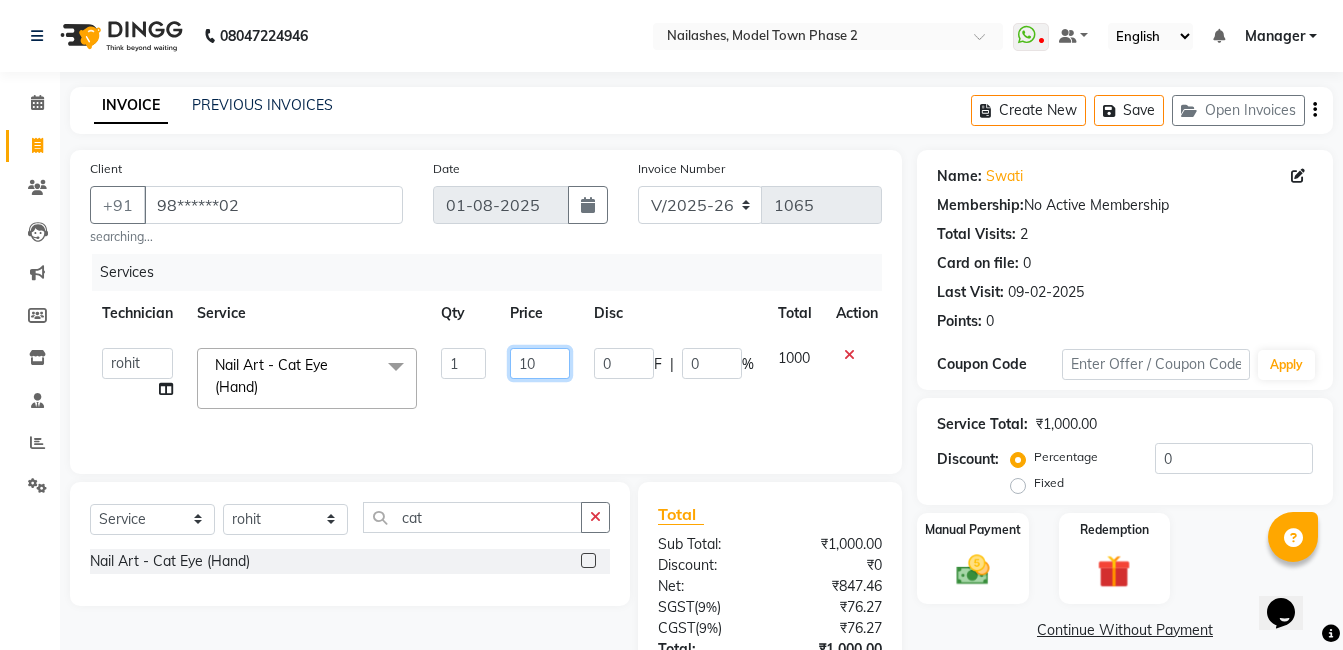 type on "1" 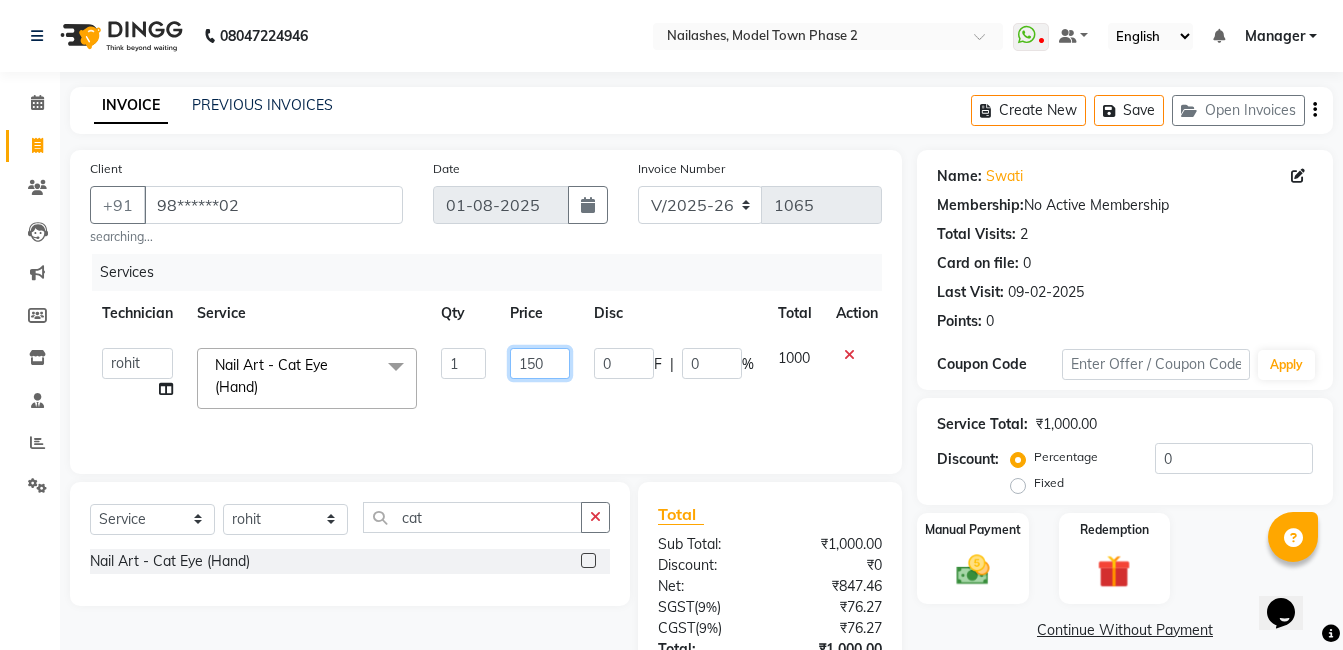 type on "1500" 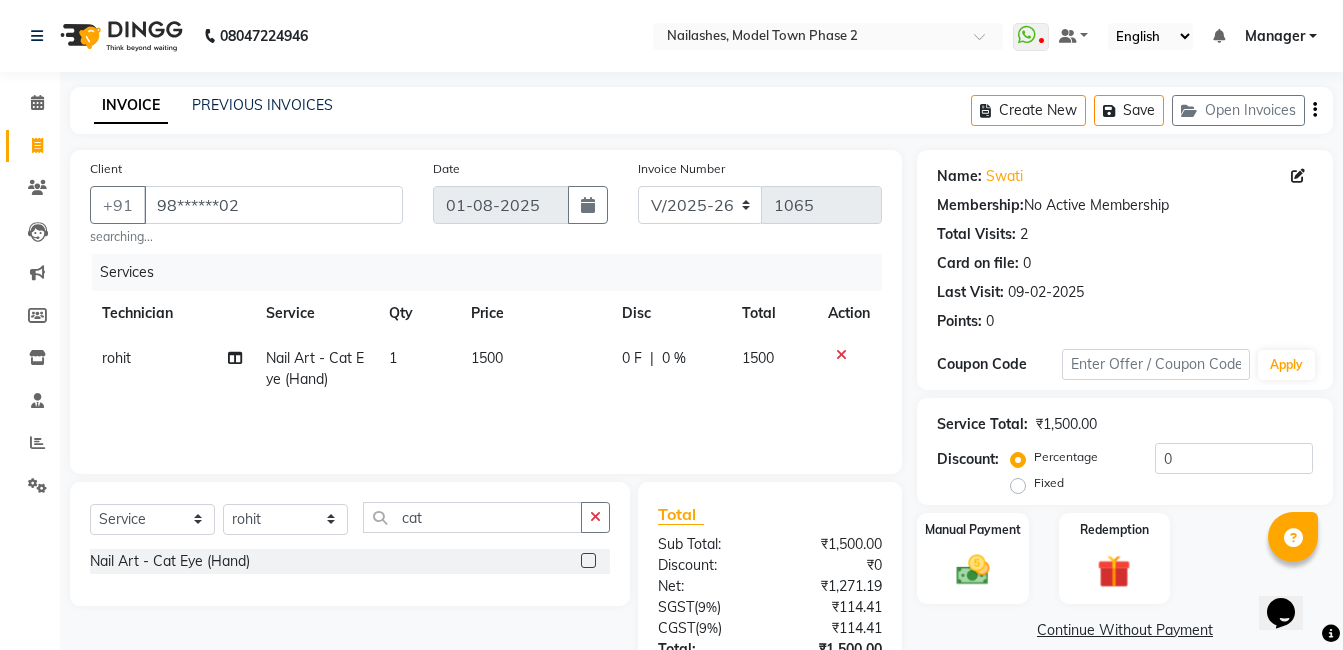 click on "1500" 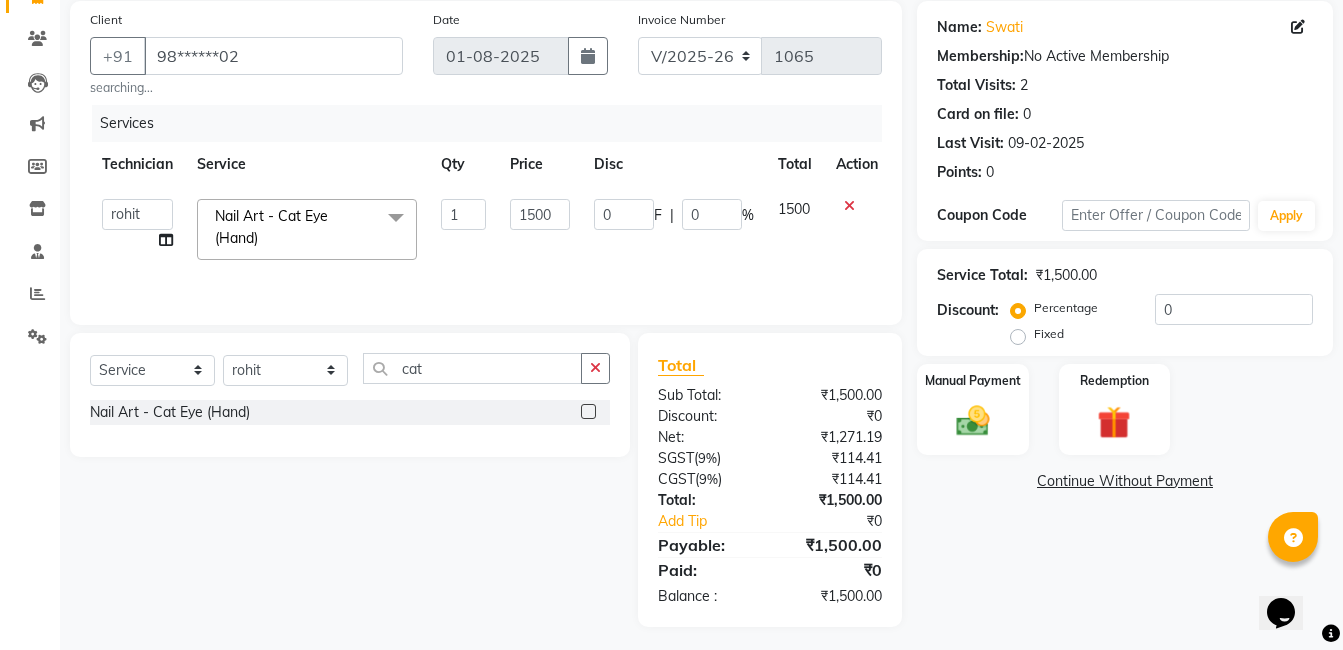 scroll, scrollTop: 156, scrollLeft: 0, axis: vertical 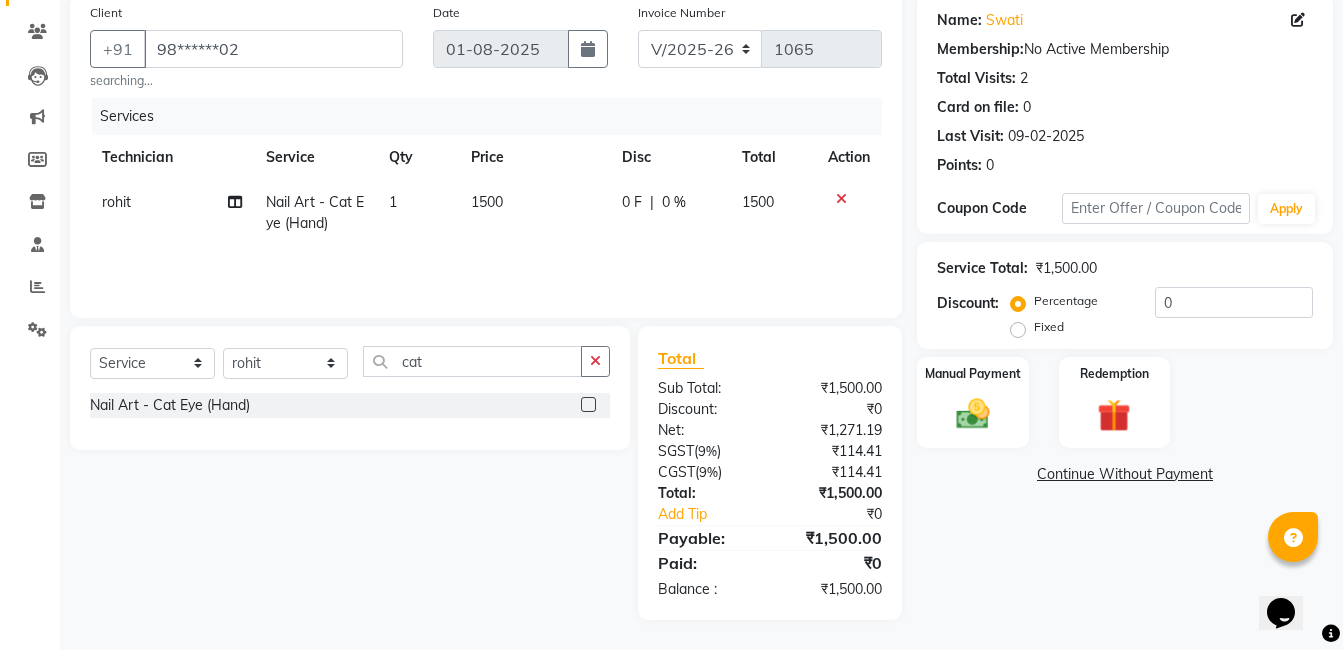click 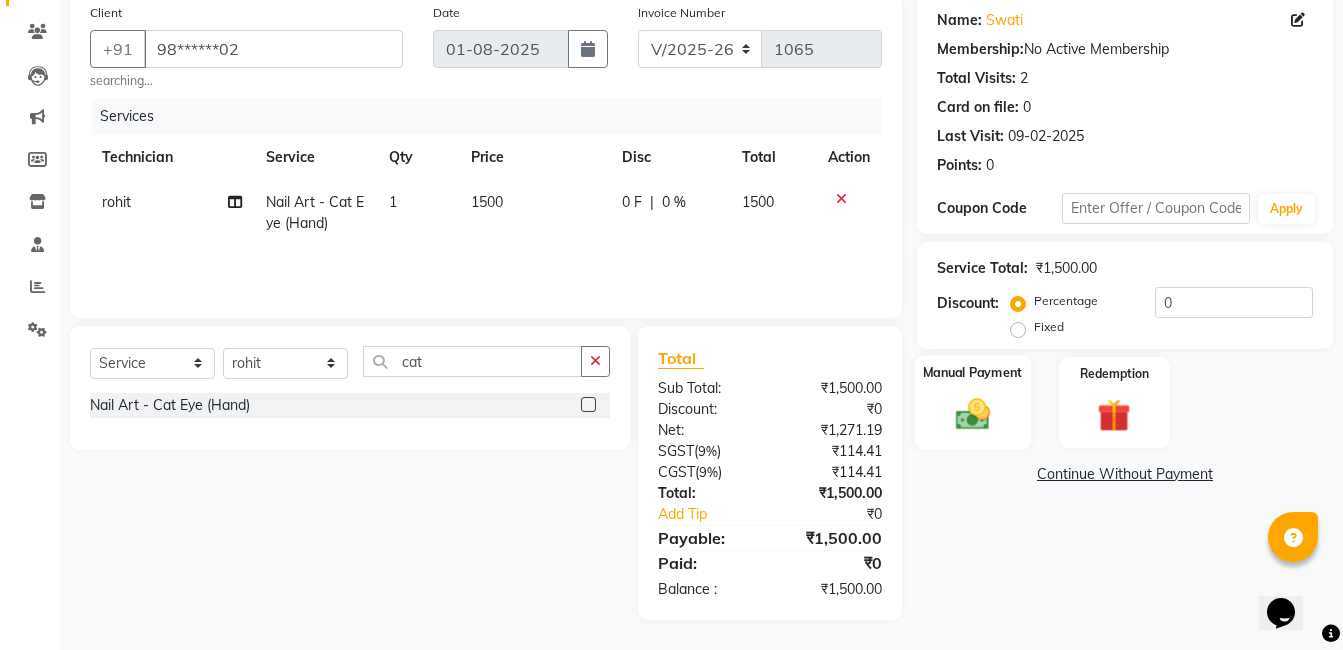 click 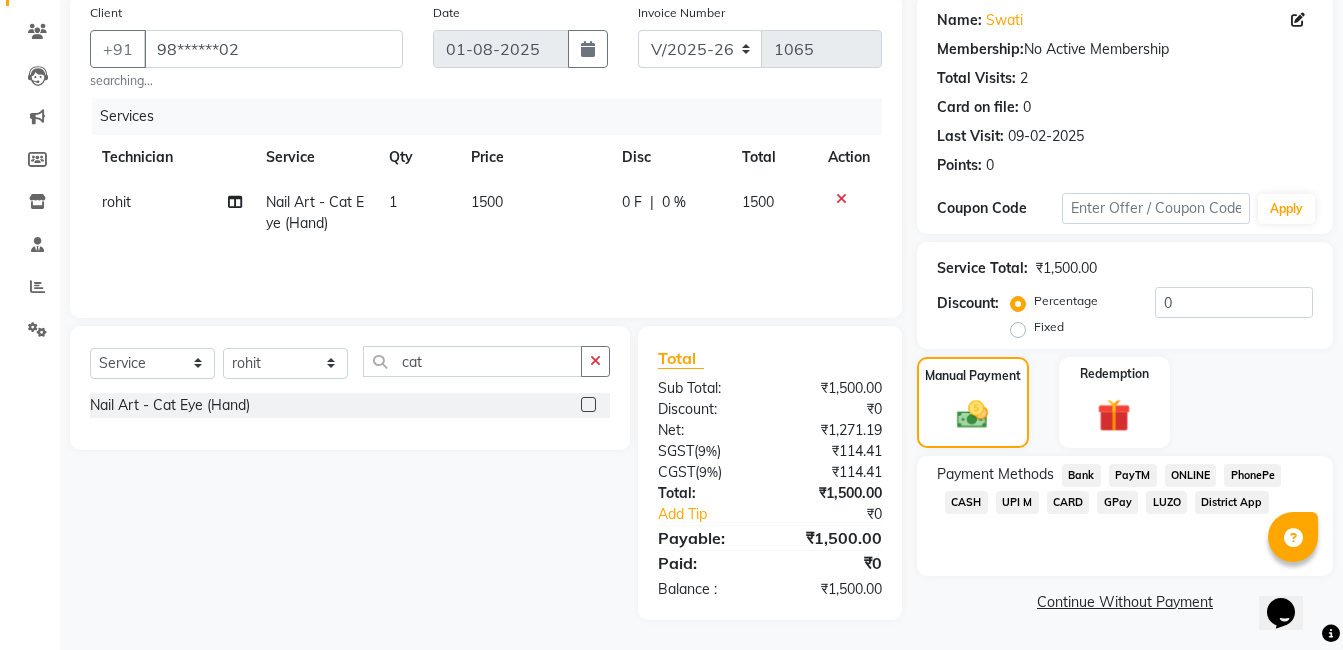 click on "CASH" 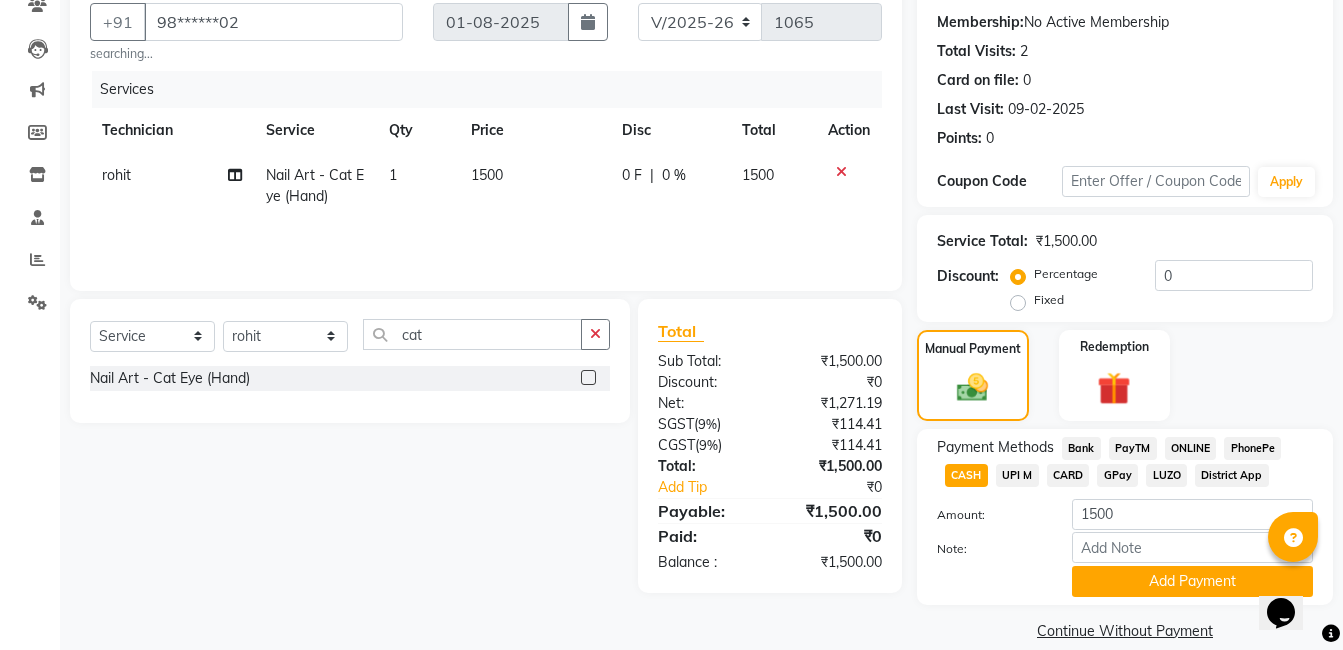 scroll, scrollTop: 209, scrollLeft: 0, axis: vertical 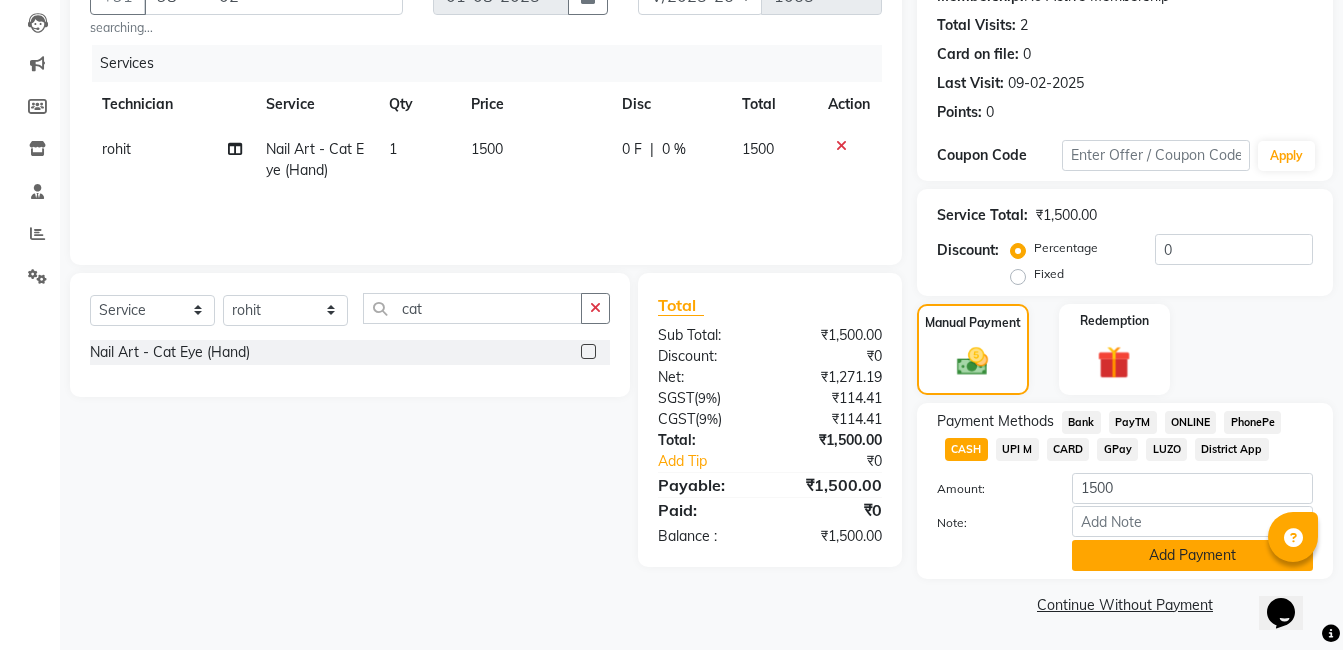 click on "Add Payment" 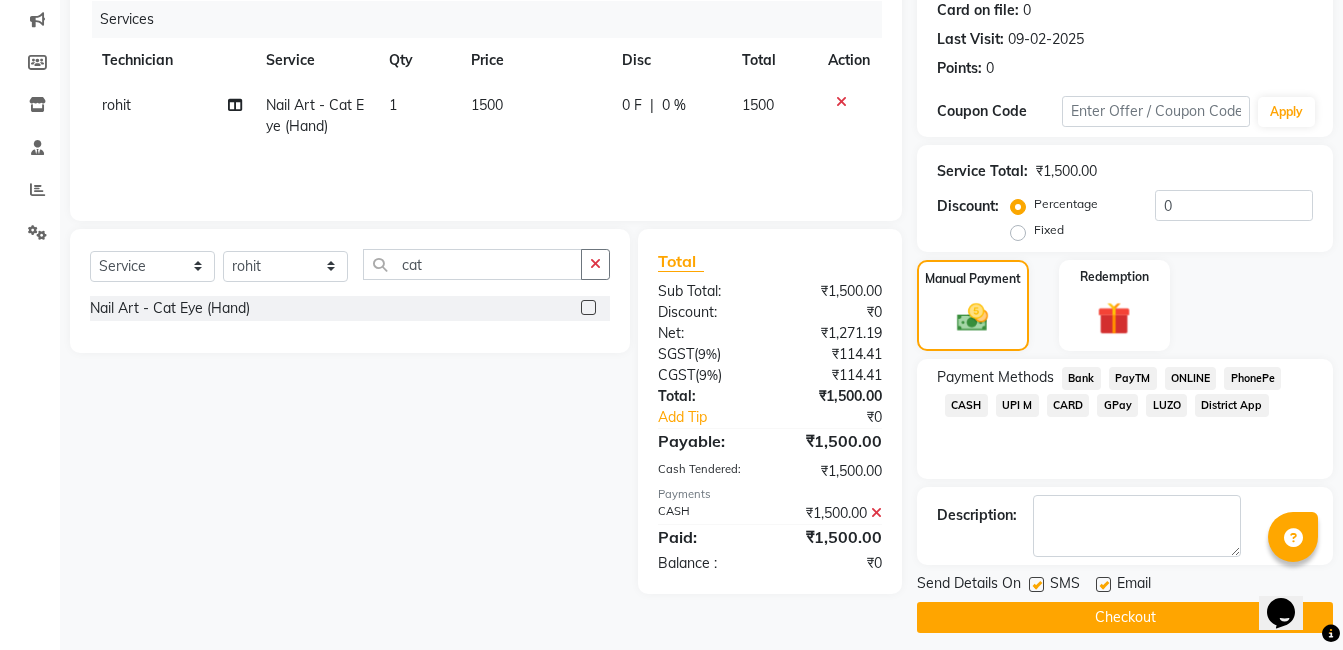 scroll, scrollTop: 266, scrollLeft: 0, axis: vertical 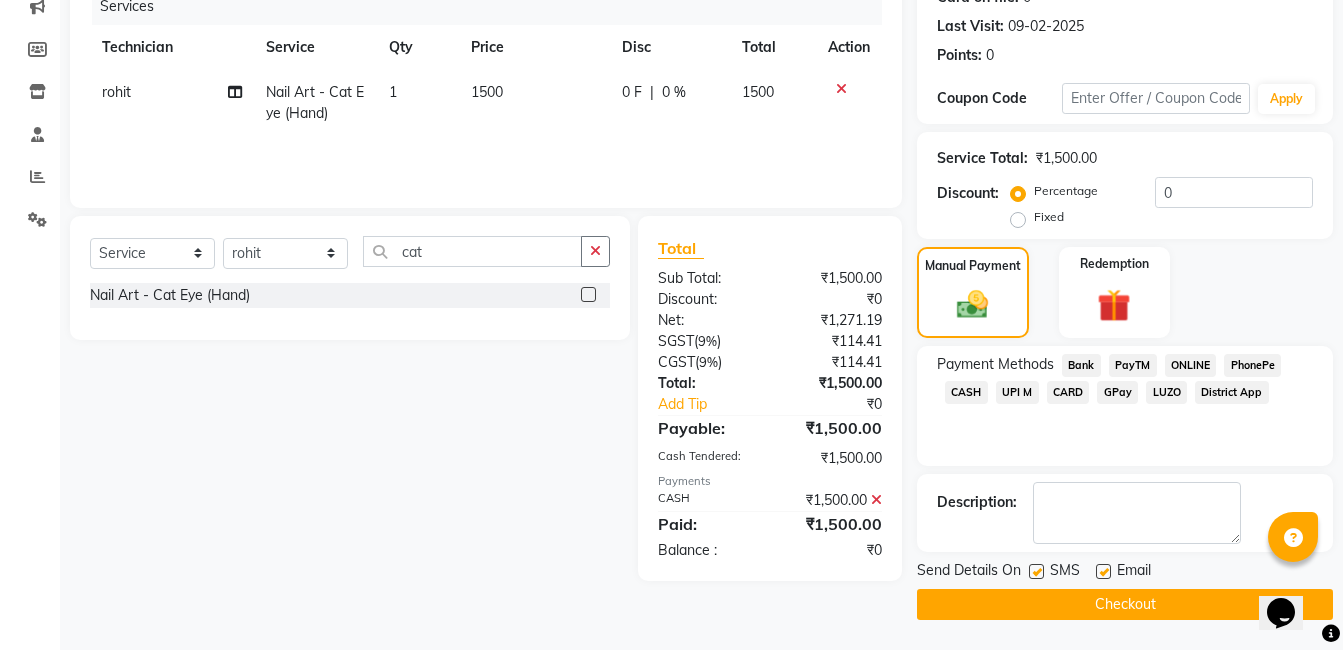 click on "Checkout" 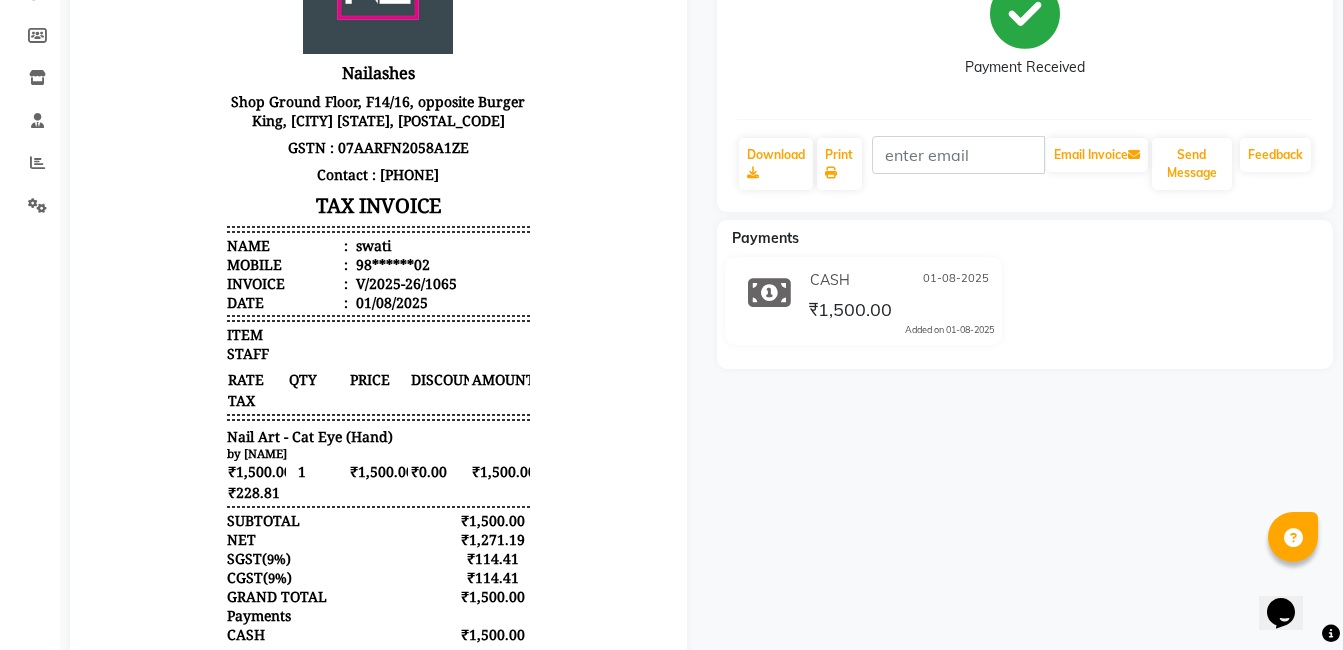 scroll, scrollTop: 348, scrollLeft: 0, axis: vertical 